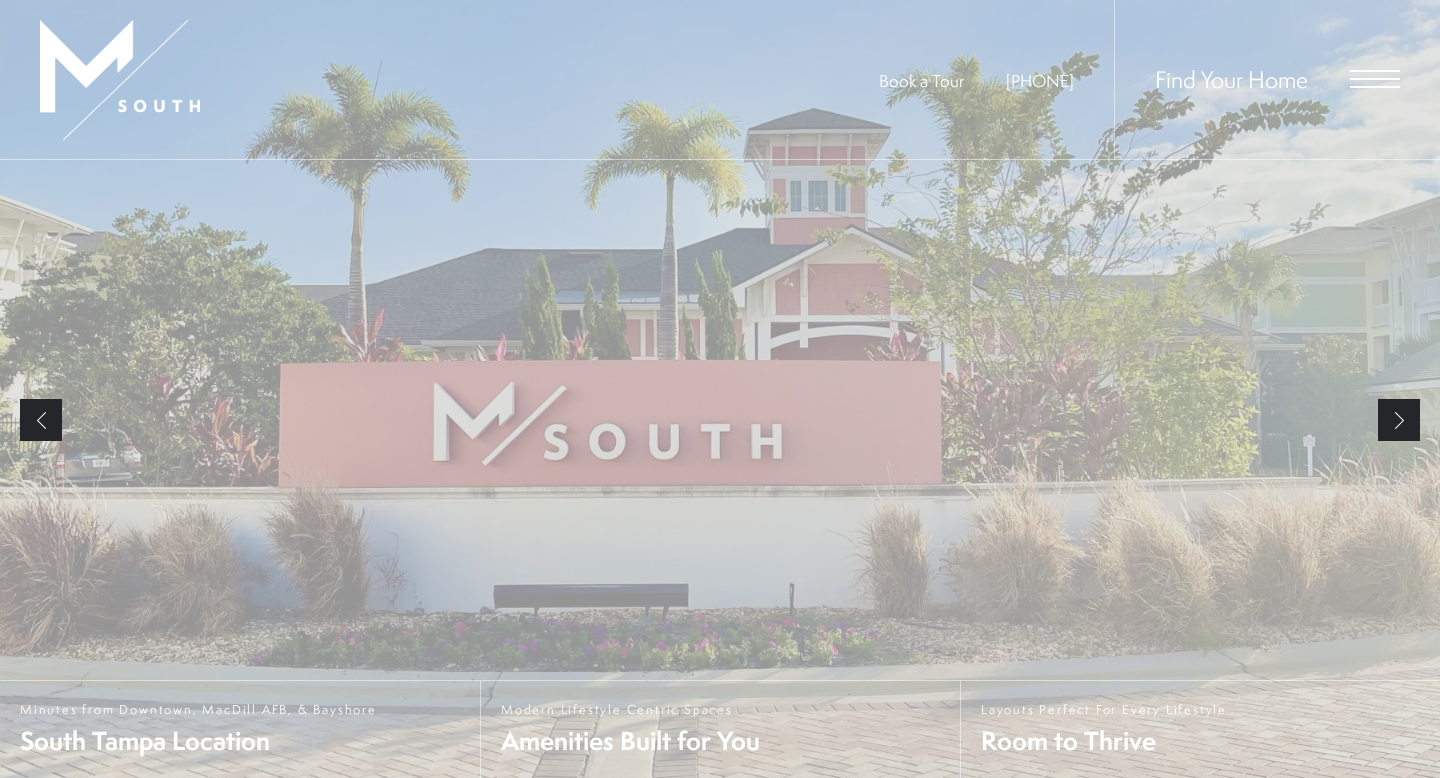 scroll, scrollTop: 0, scrollLeft: 0, axis: both 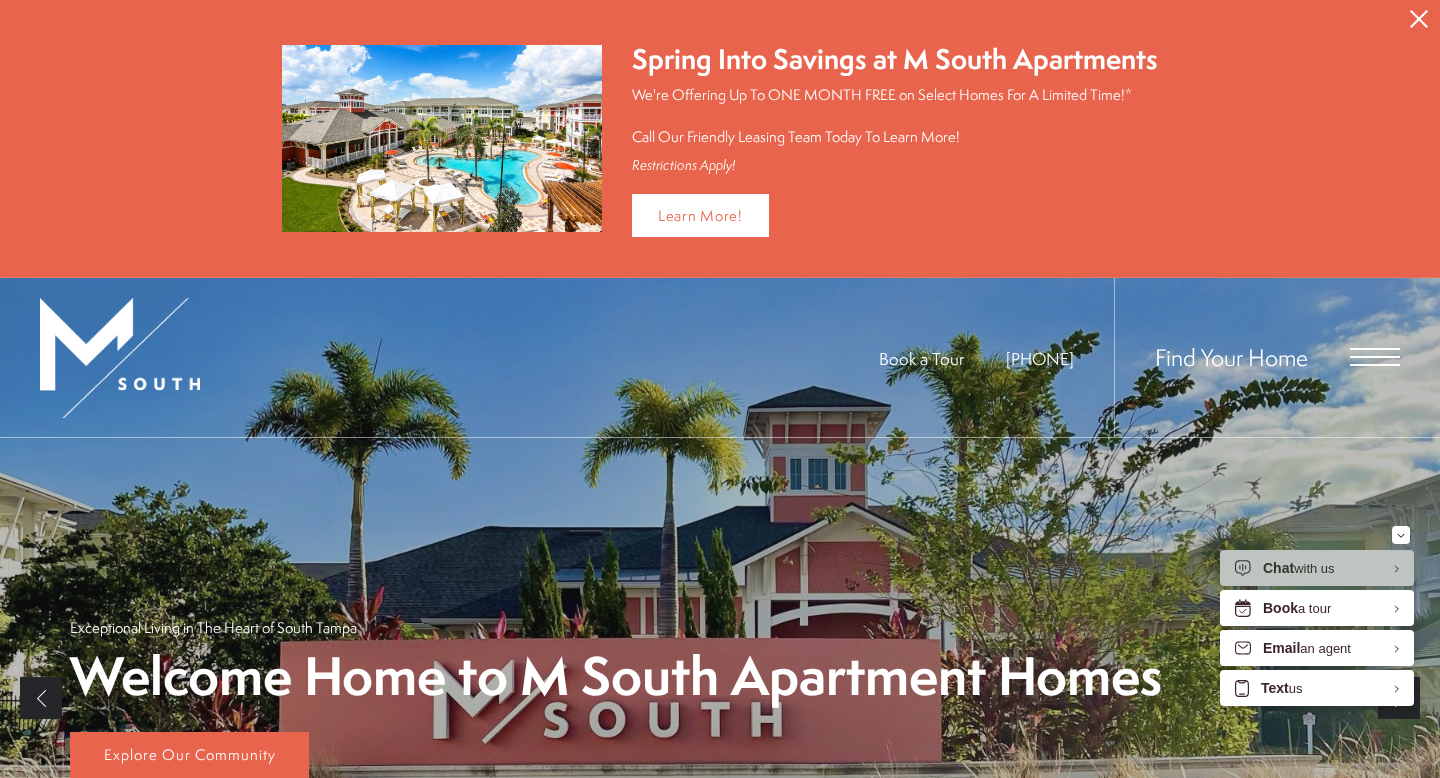 click at bounding box center [1375, 349] 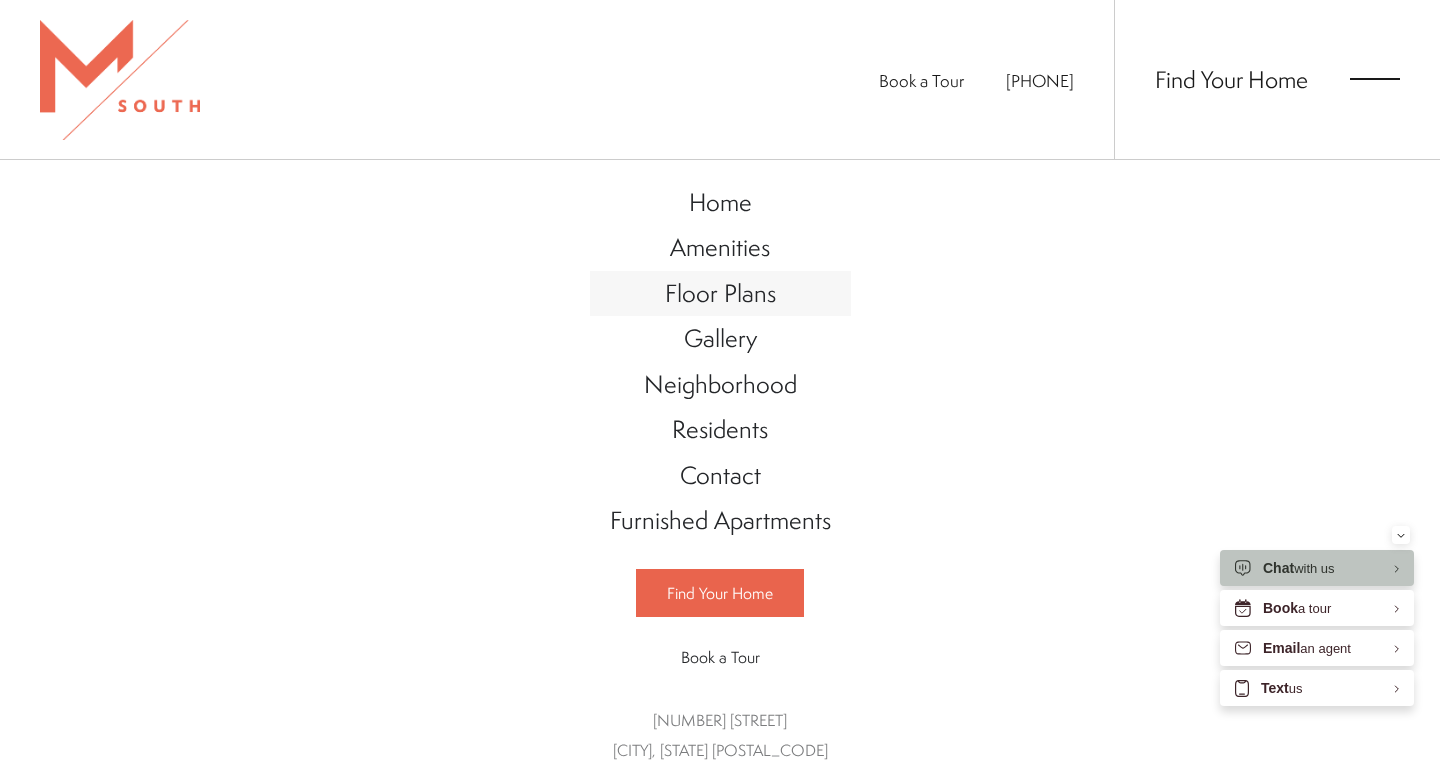 click on "Floor Plans" at bounding box center (720, 293) 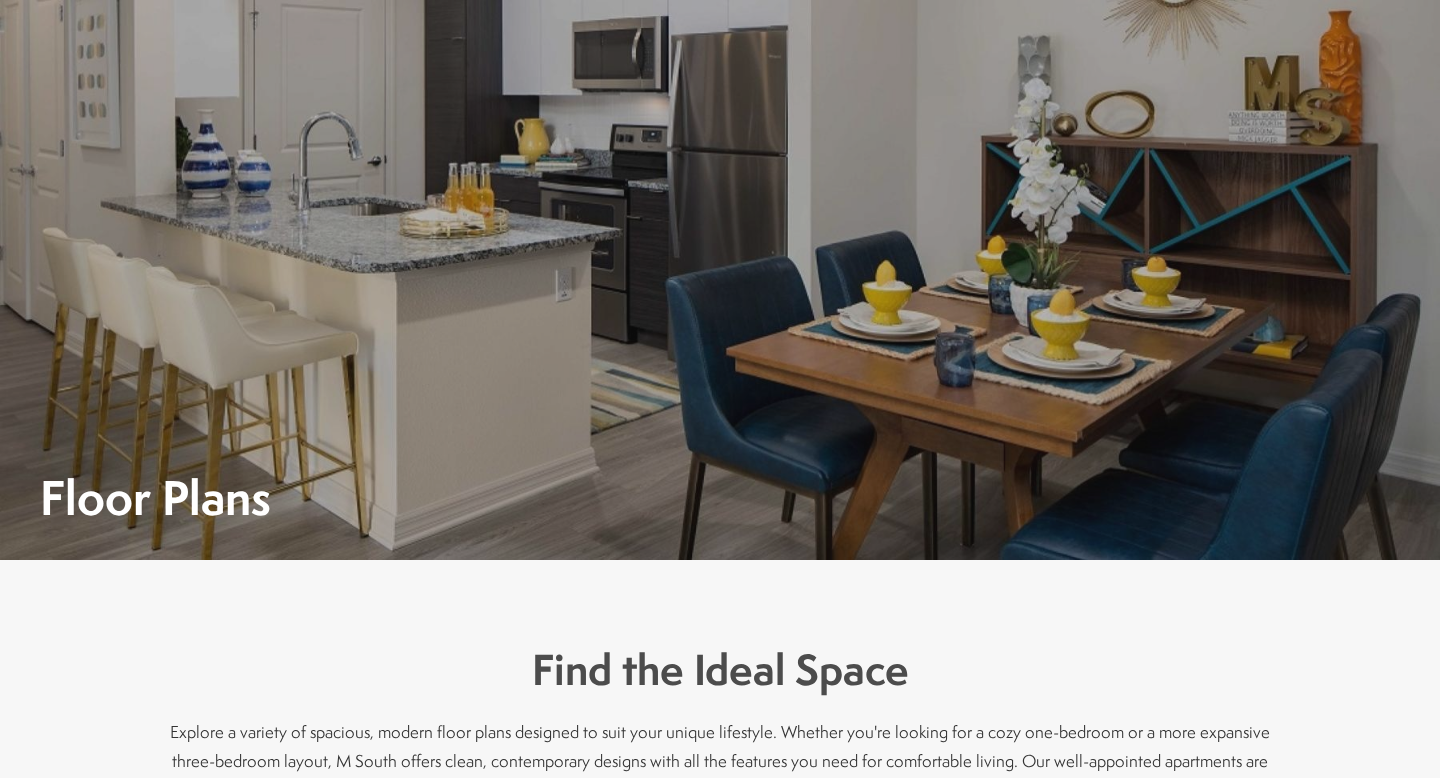 scroll, scrollTop: 0, scrollLeft: 0, axis: both 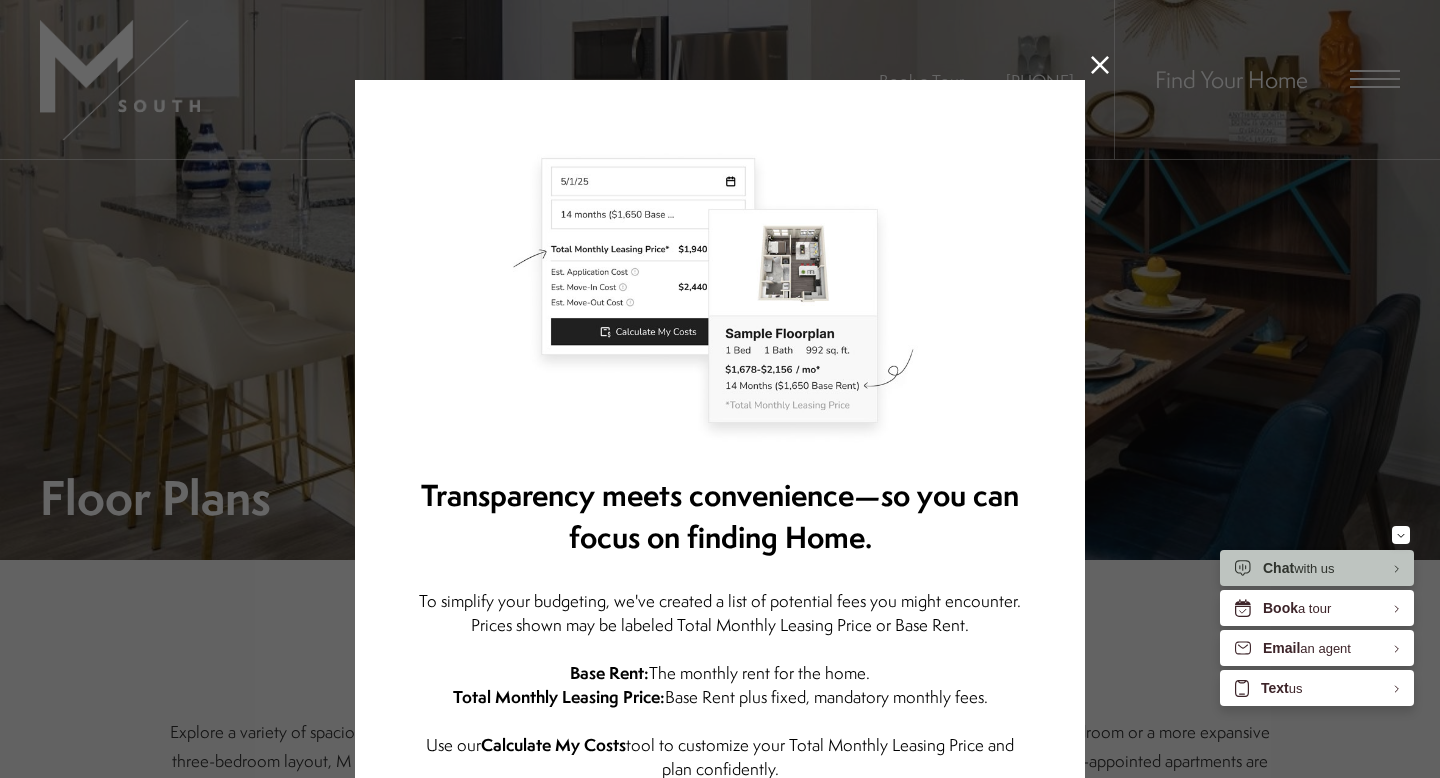 click 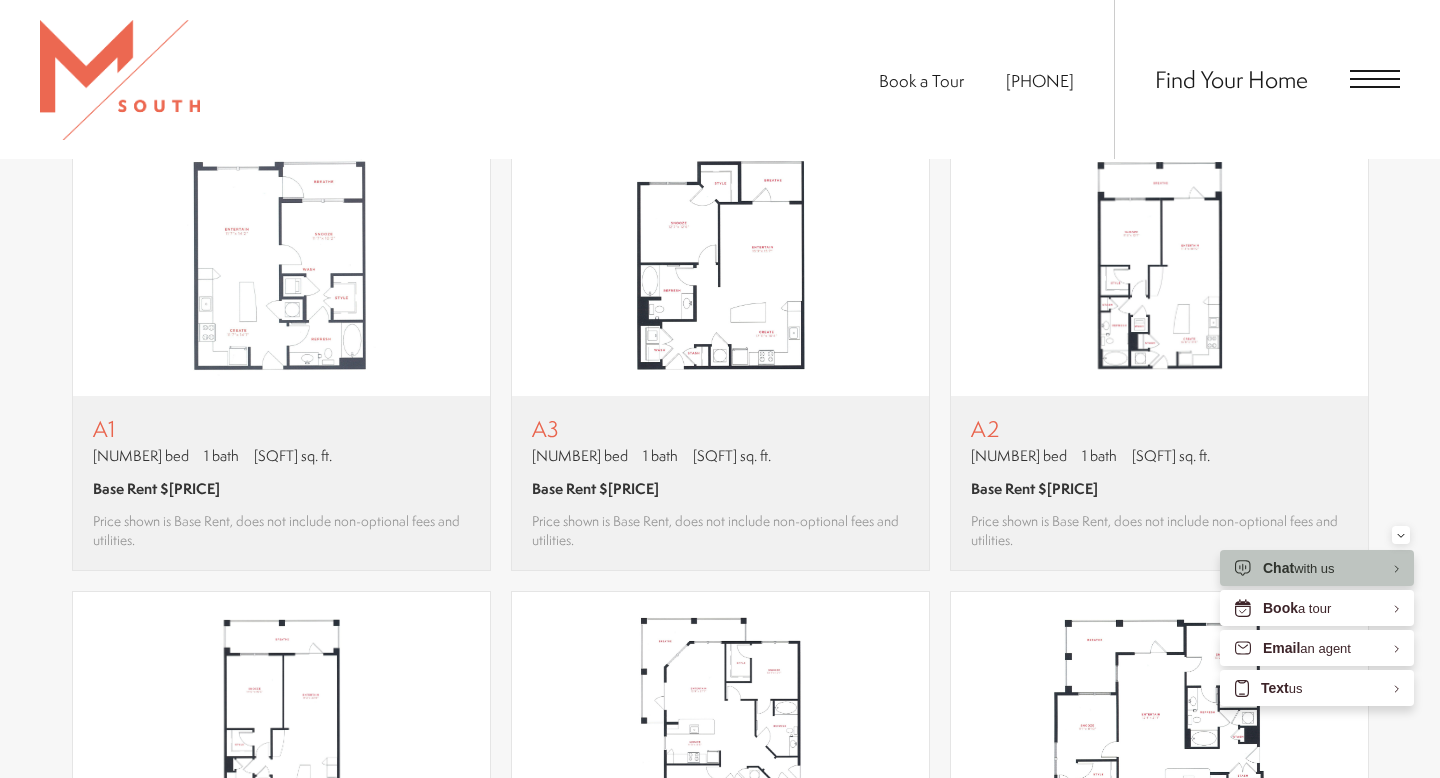 scroll, scrollTop: 1294, scrollLeft: 0, axis: vertical 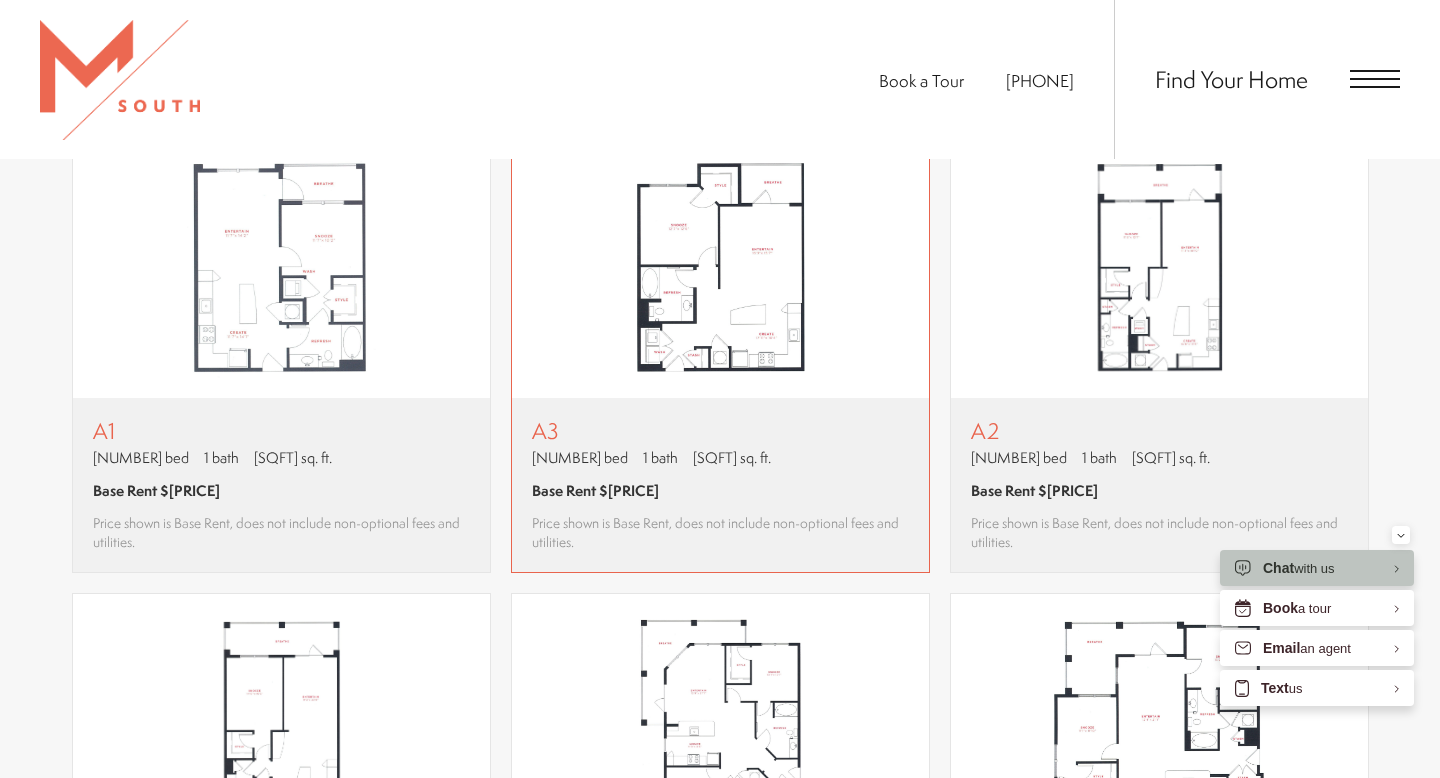click at bounding box center (720, 267) 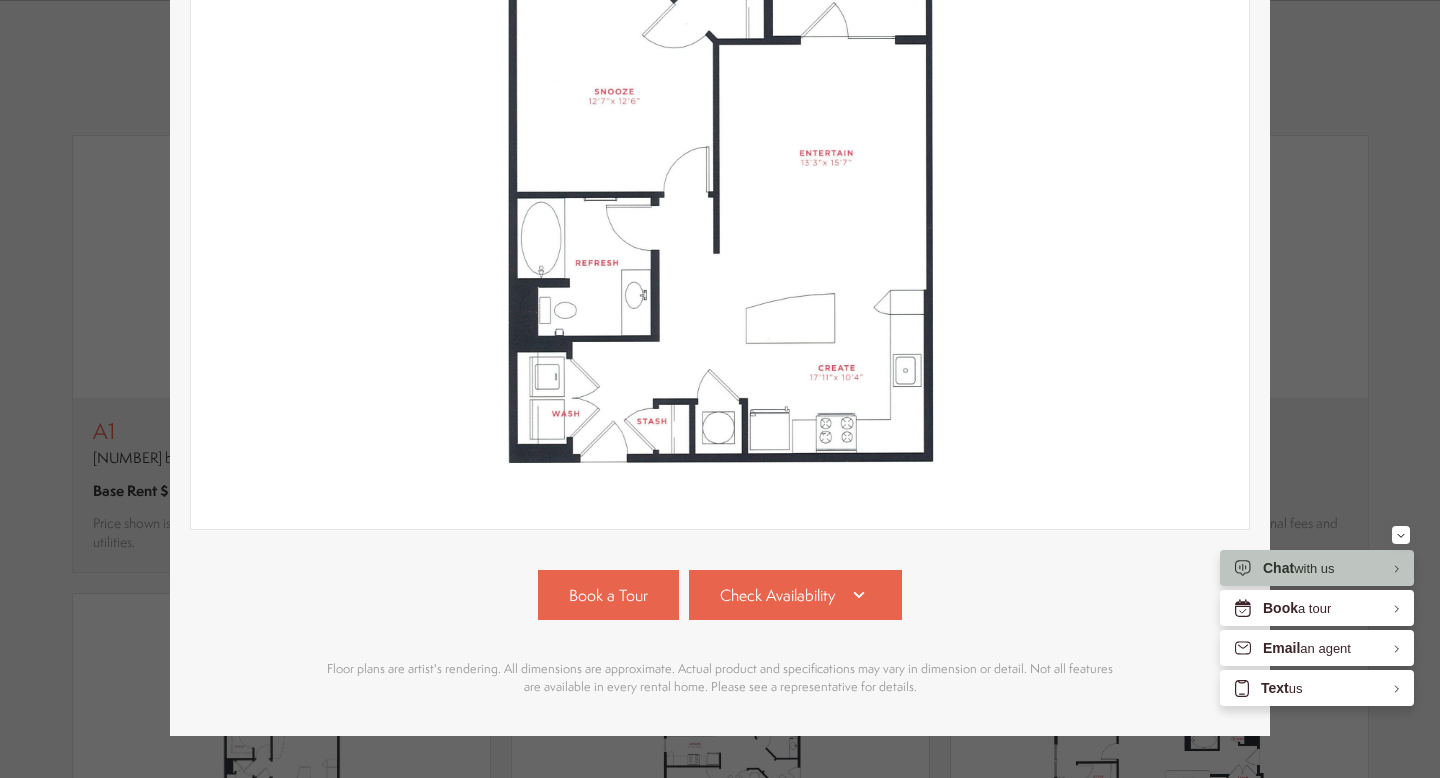 scroll, scrollTop: 397, scrollLeft: 0, axis: vertical 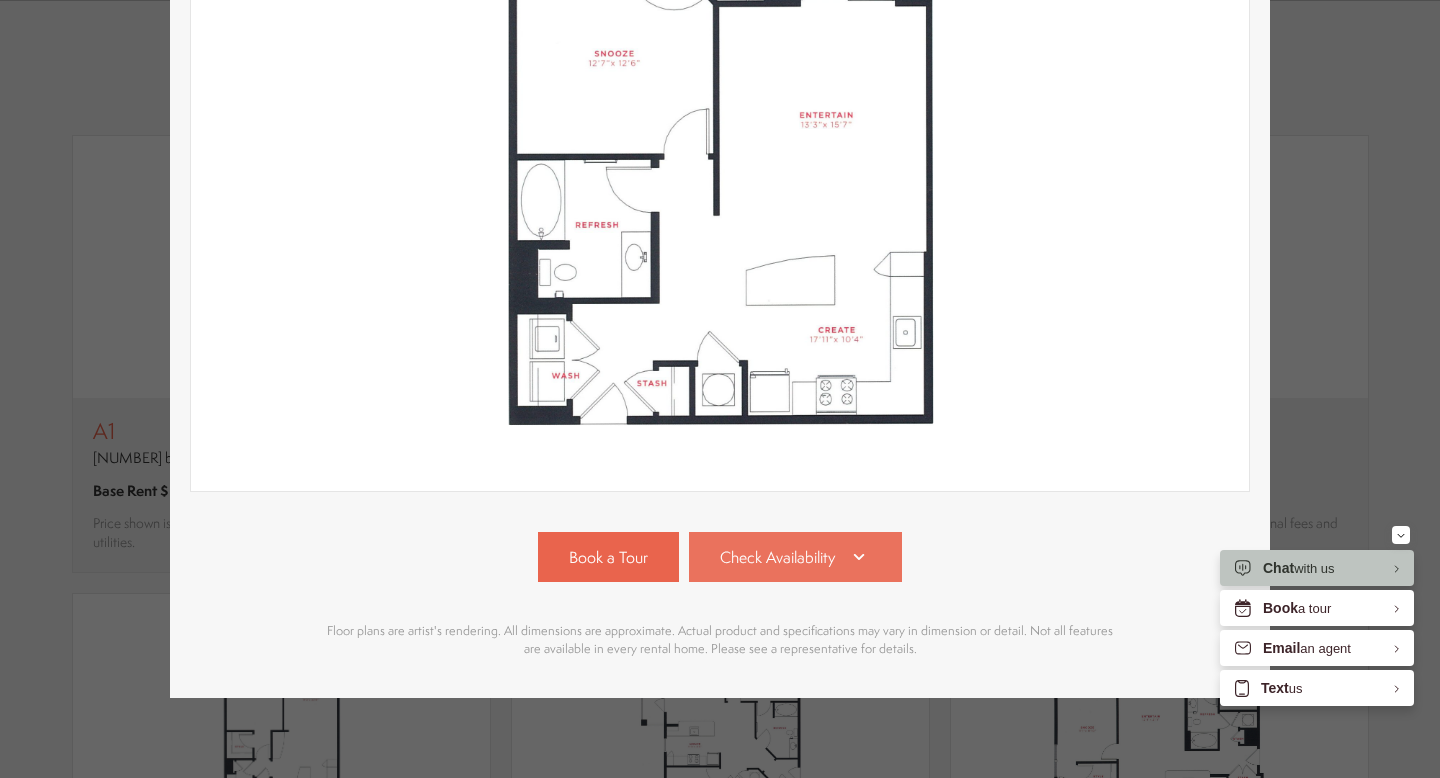 click on "Check Availability" at bounding box center [796, 557] 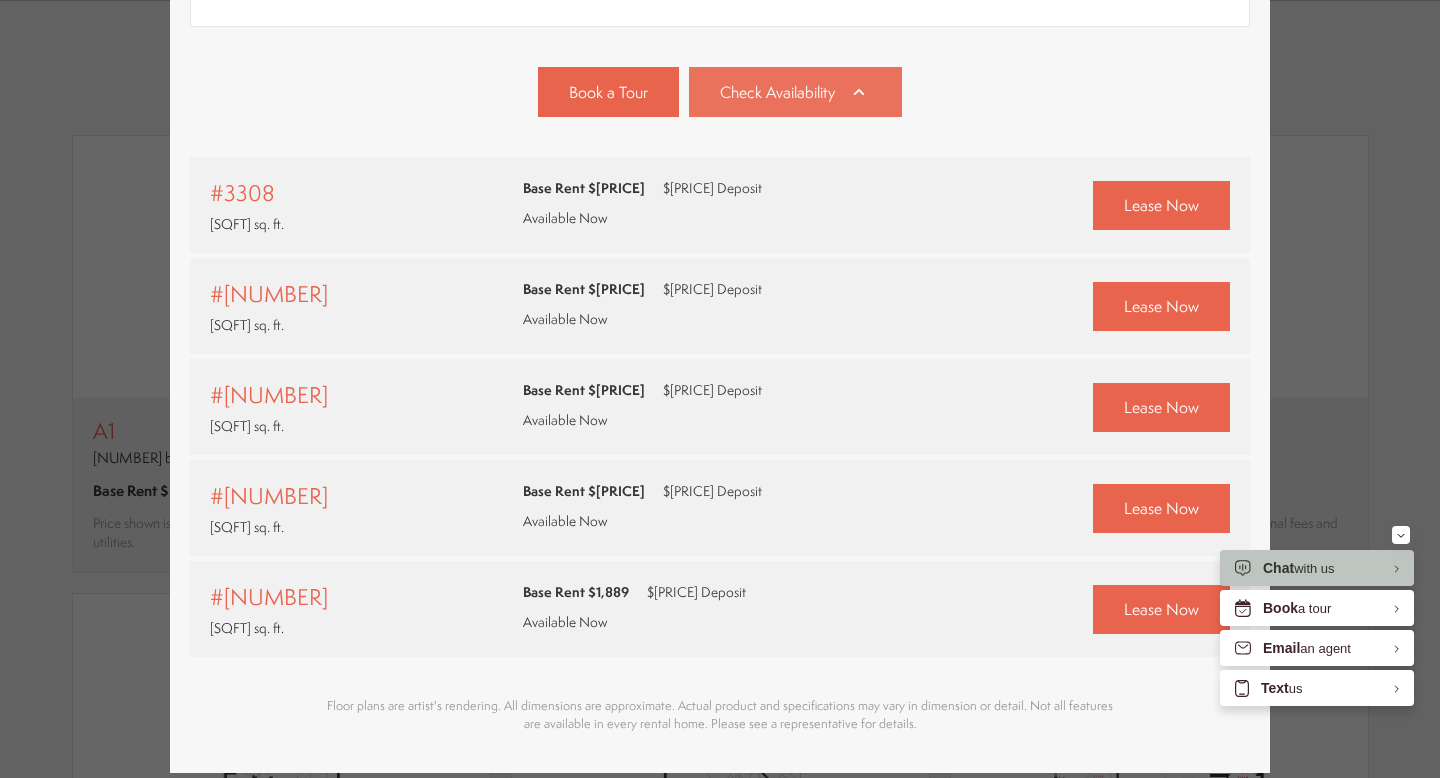 scroll, scrollTop: 858, scrollLeft: 0, axis: vertical 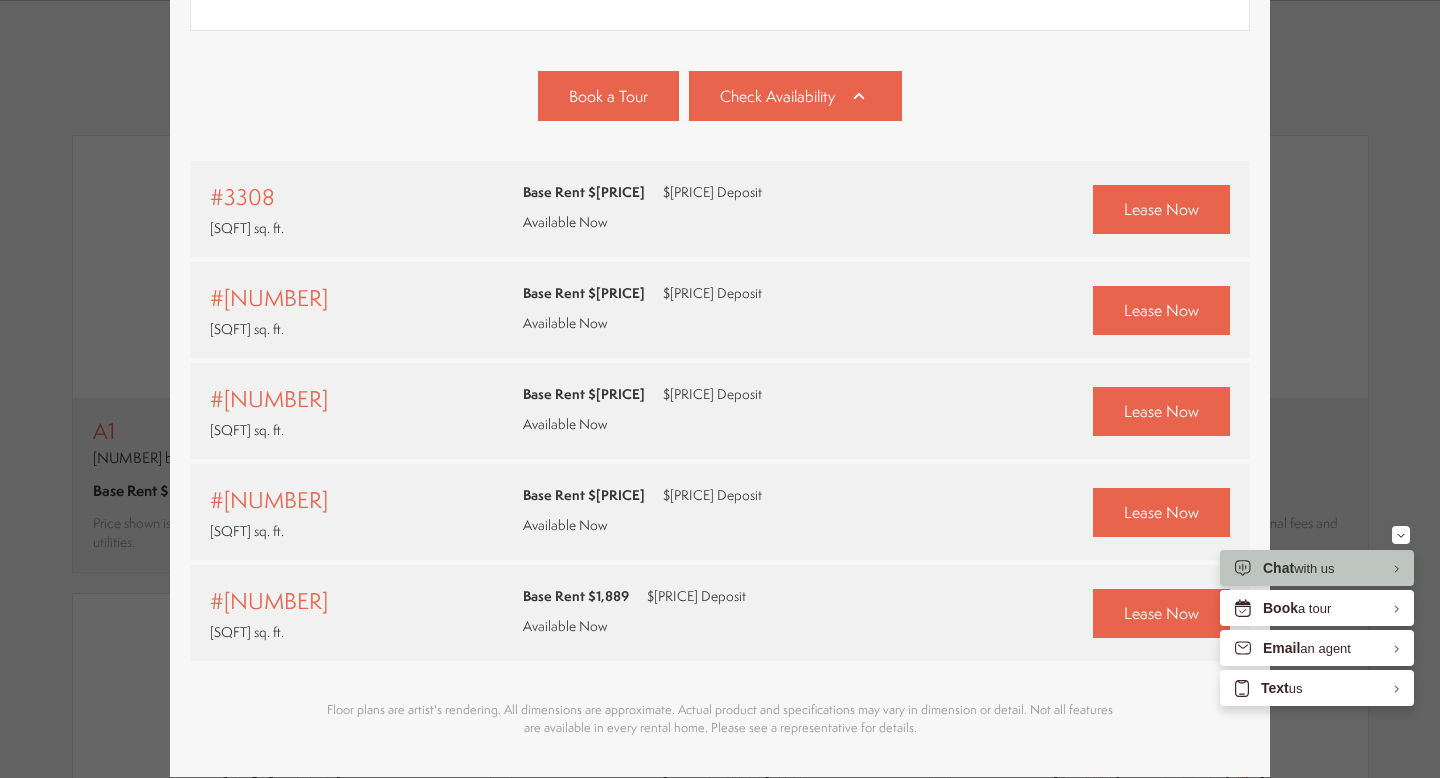 click on "#6309" at bounding box center (269, 500) 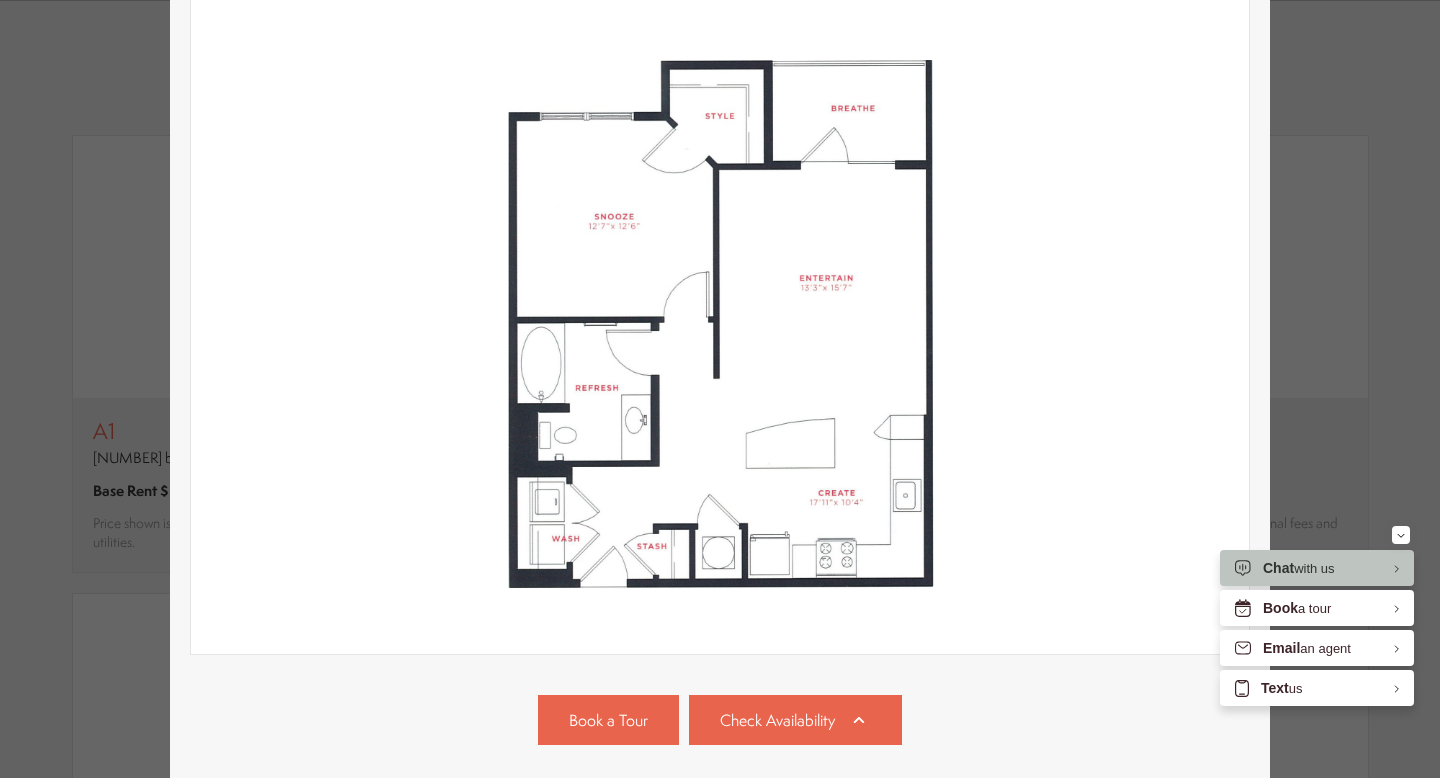 scroll, scrollTop: 0, scrollLeft: 0, axis: both 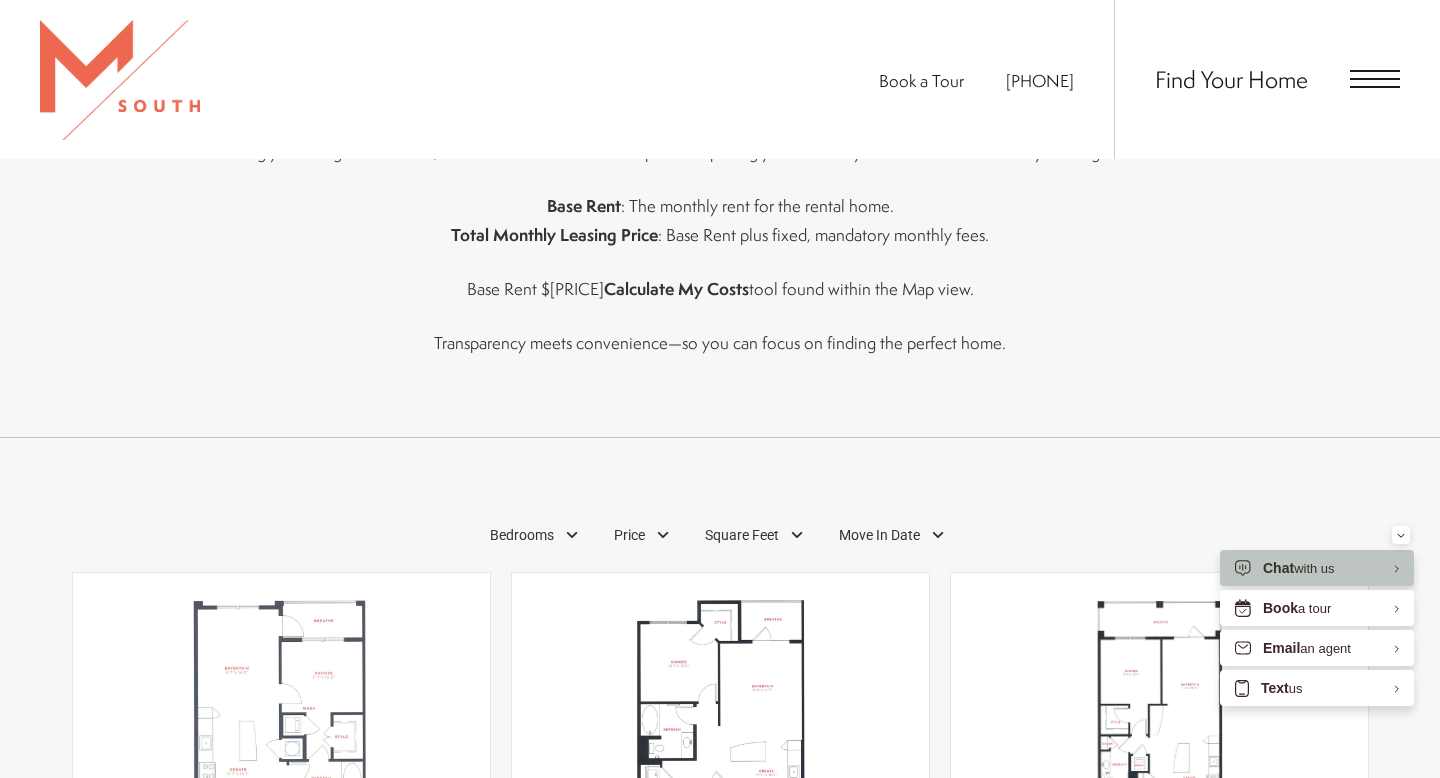 click at bounding box center [1375, 87] 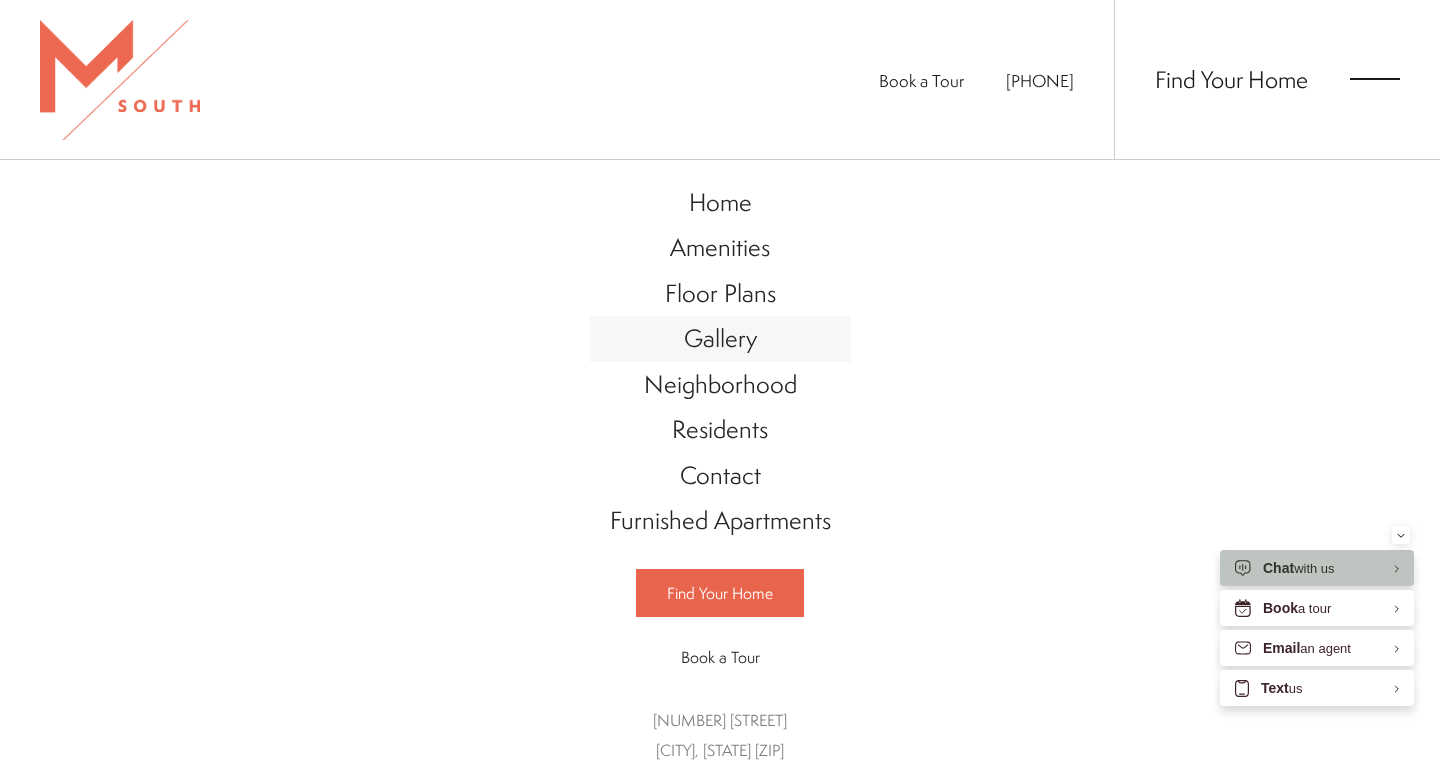 click on "Gallery" at bounding box center (720, 339) 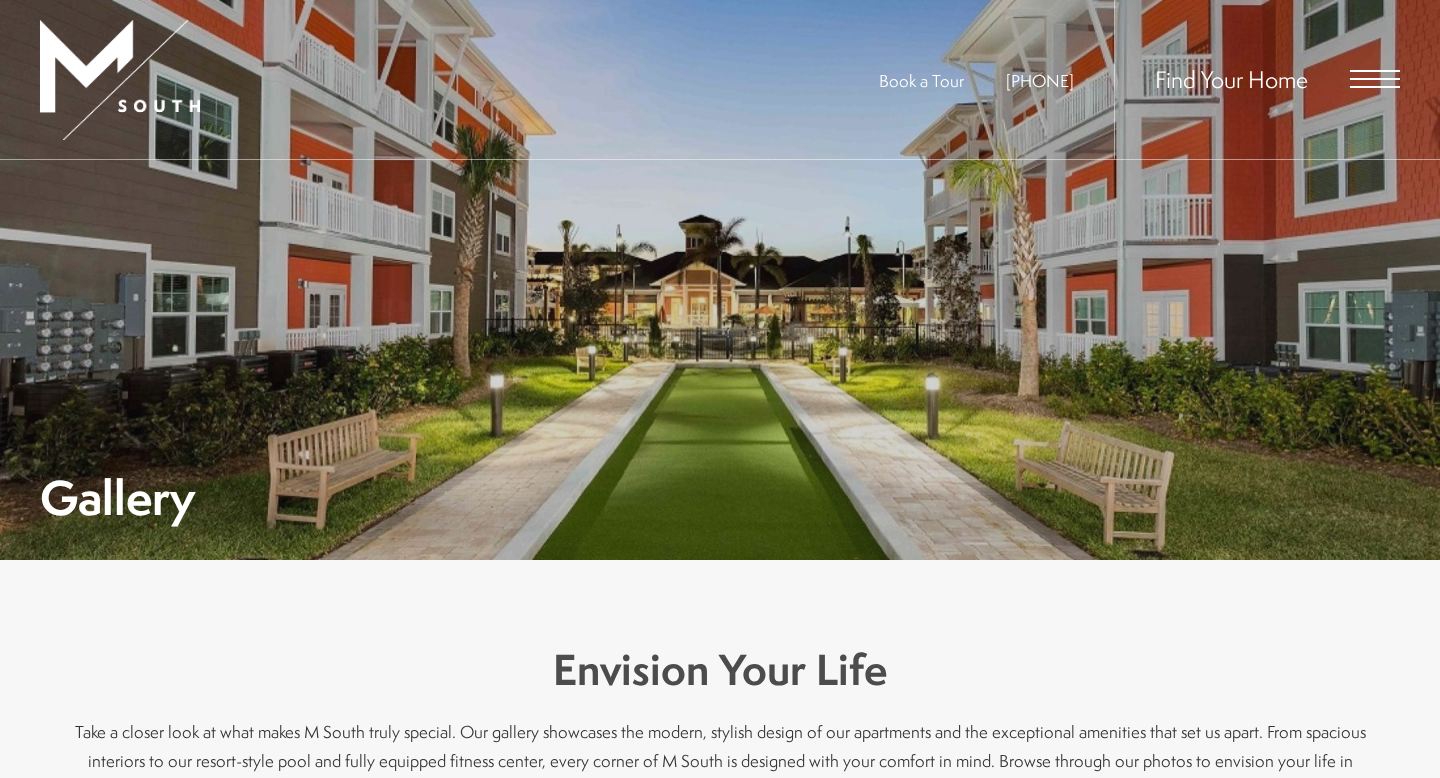 scroll, scrollTop: 0, scrollLeft: 0, axis: both 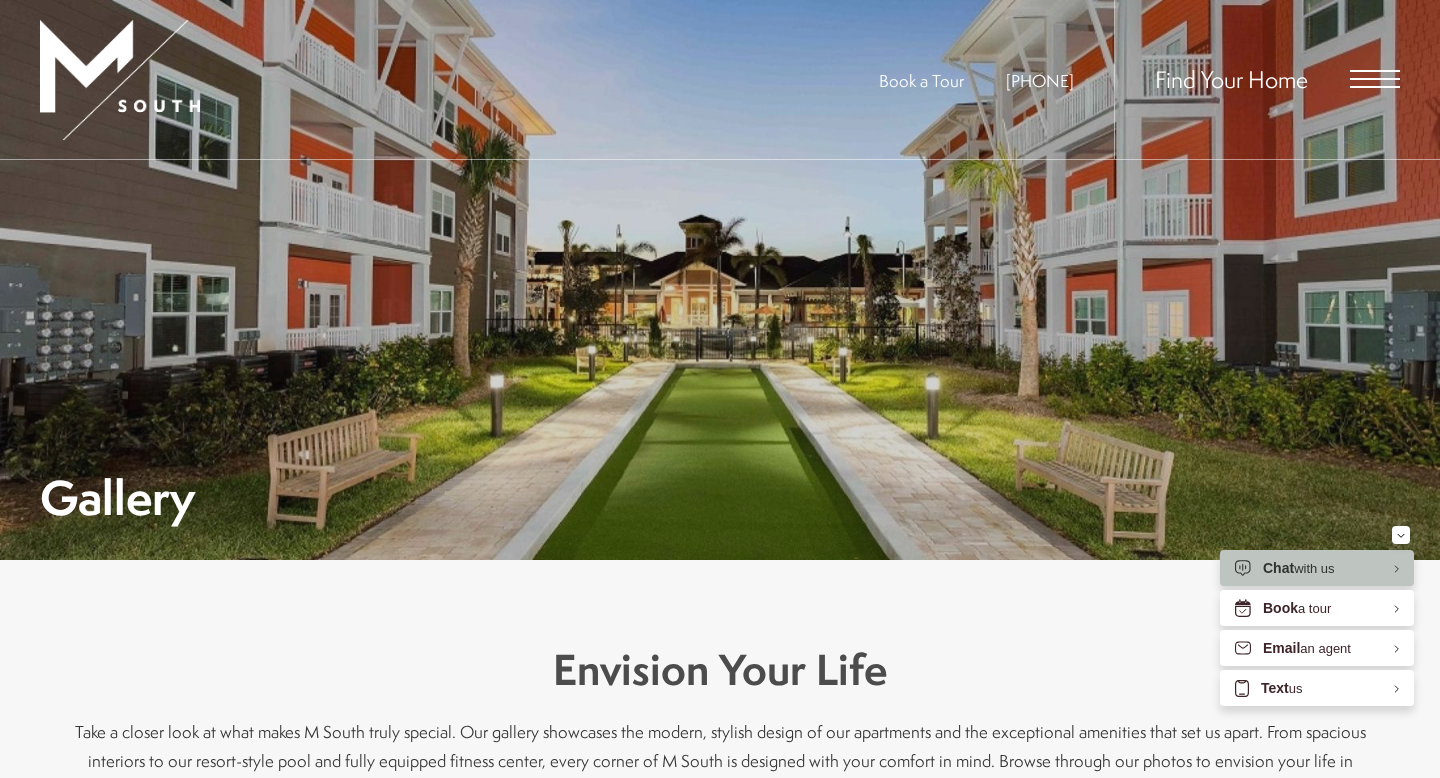 click at bounding box center (1375, 79) 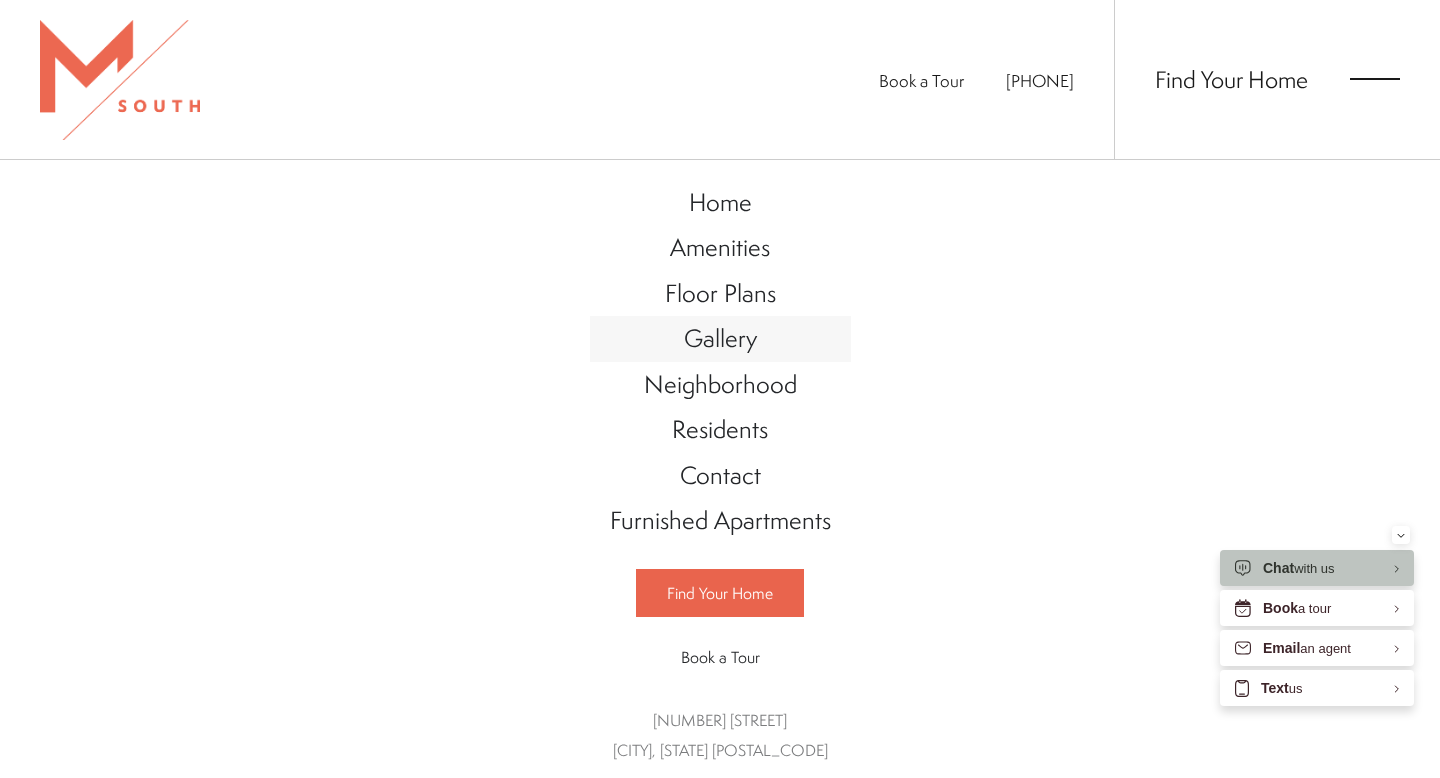 click on "Gallery" at bounding box center [720, 338] 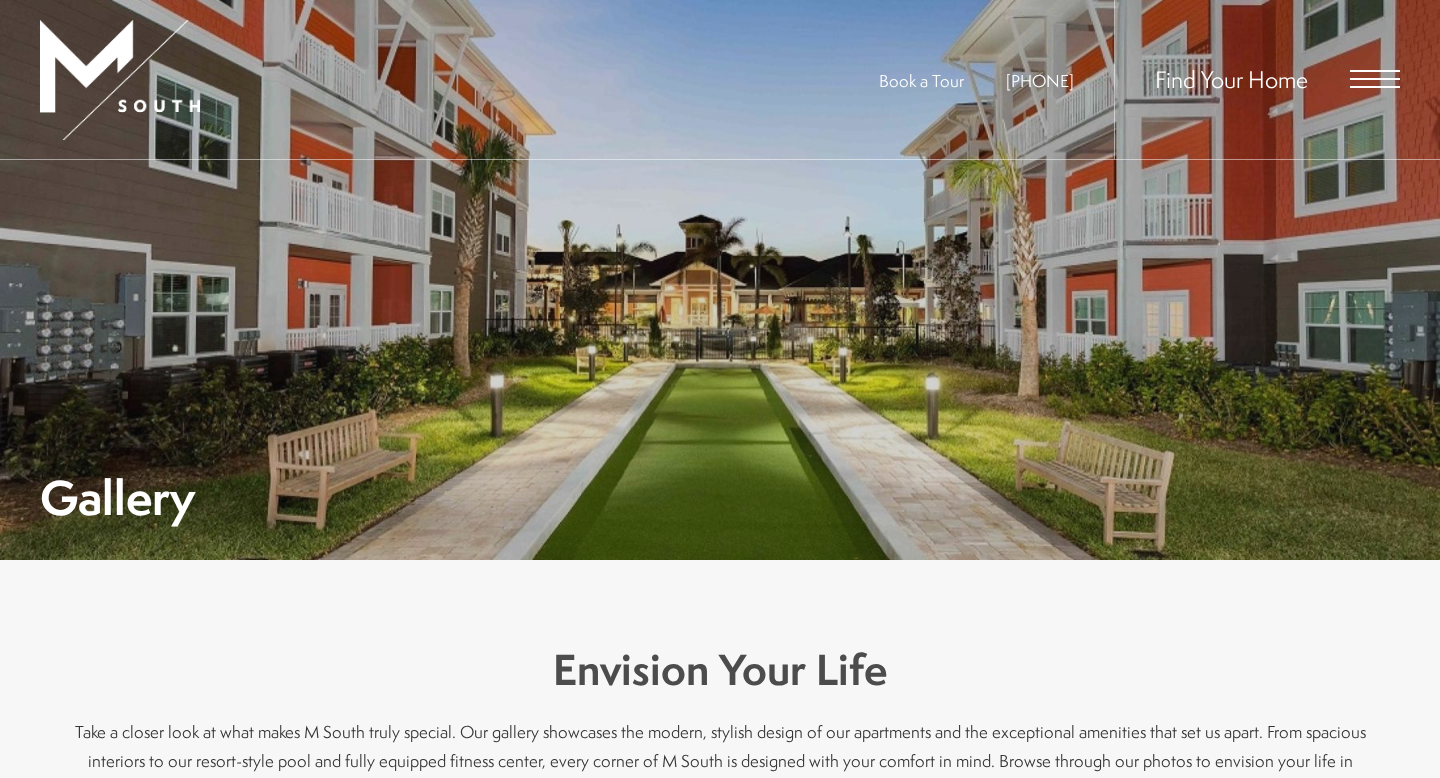 scroll, scrollTop: 0, scrollLeft: 0, axis: both 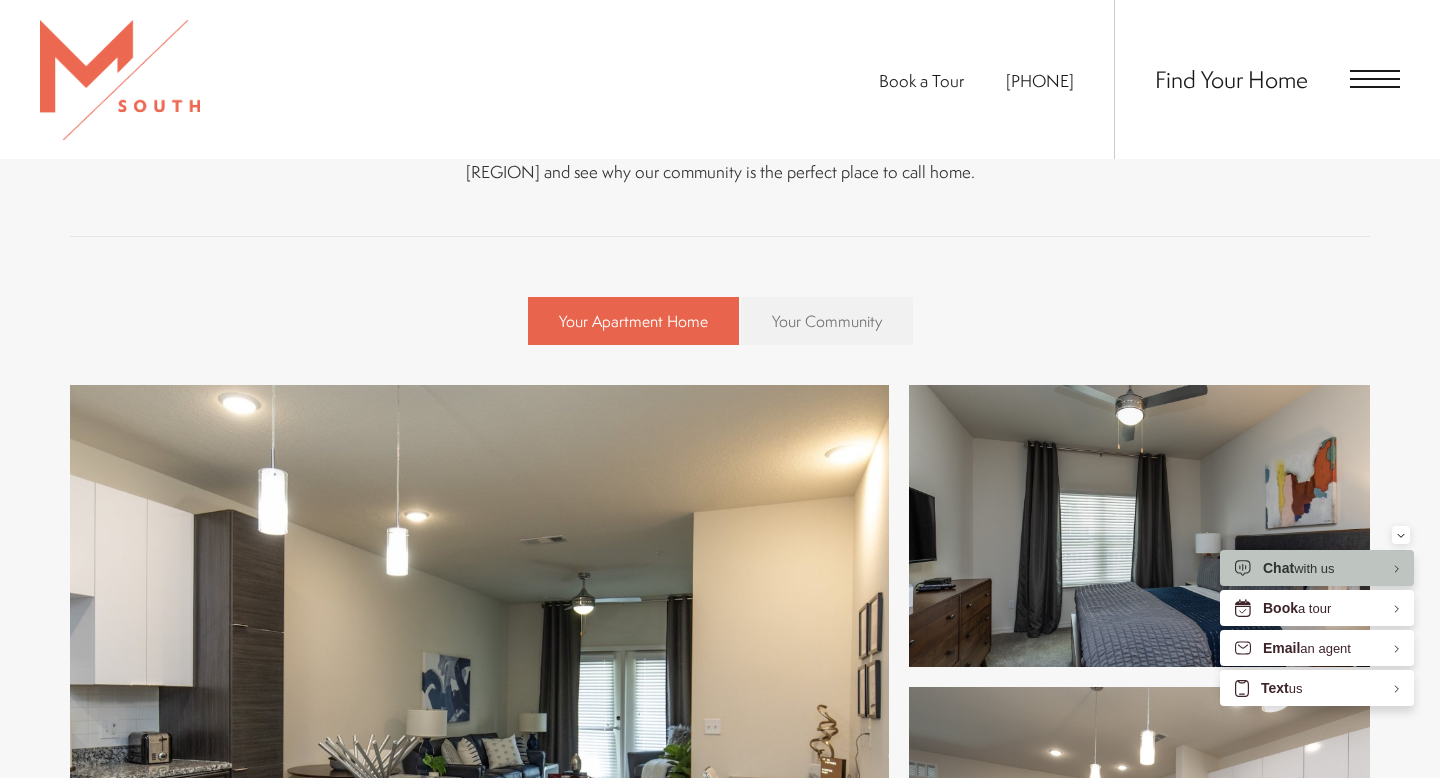 click on "Your Community" at bounding box center (827, 321) 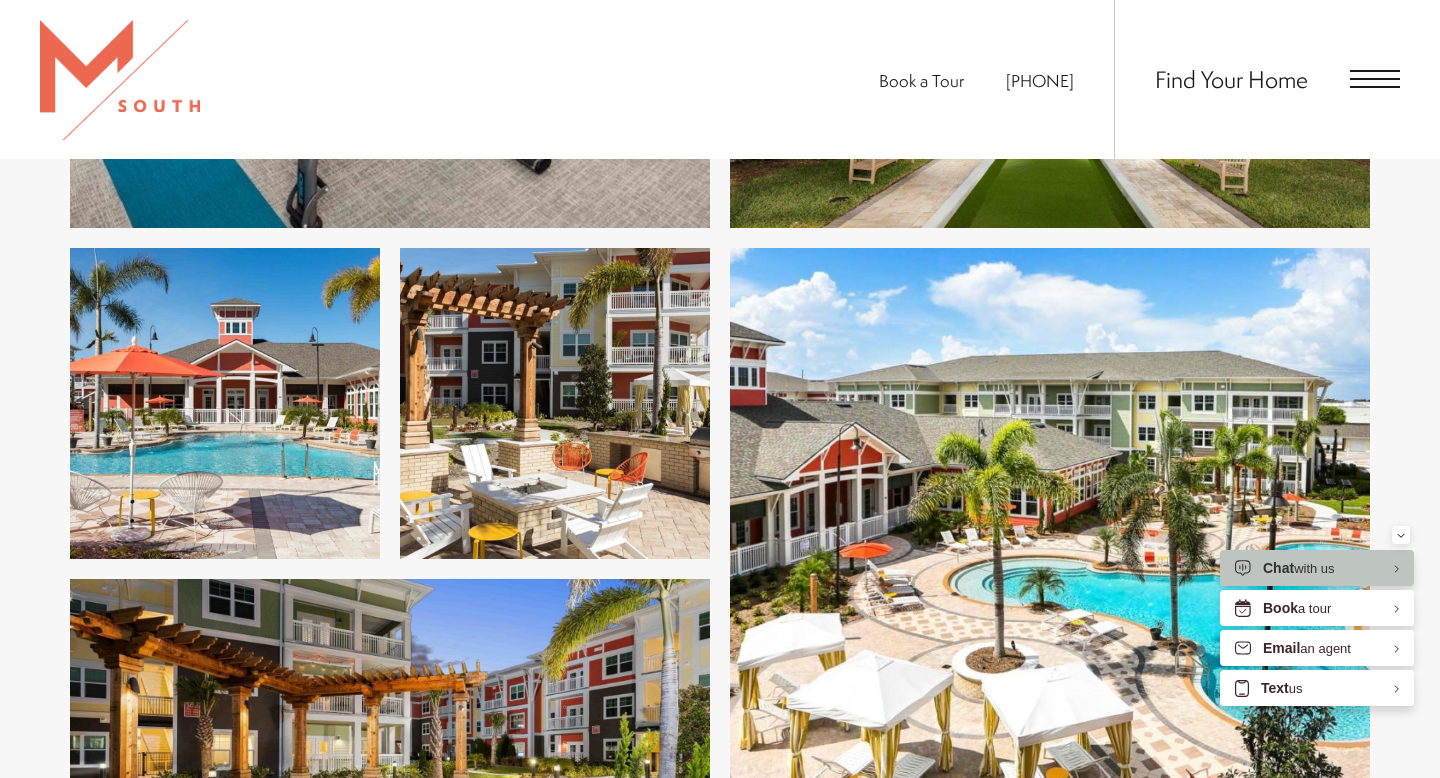 scroll, scrollTop: 7872, scrollLeft: 0, axis: vertical 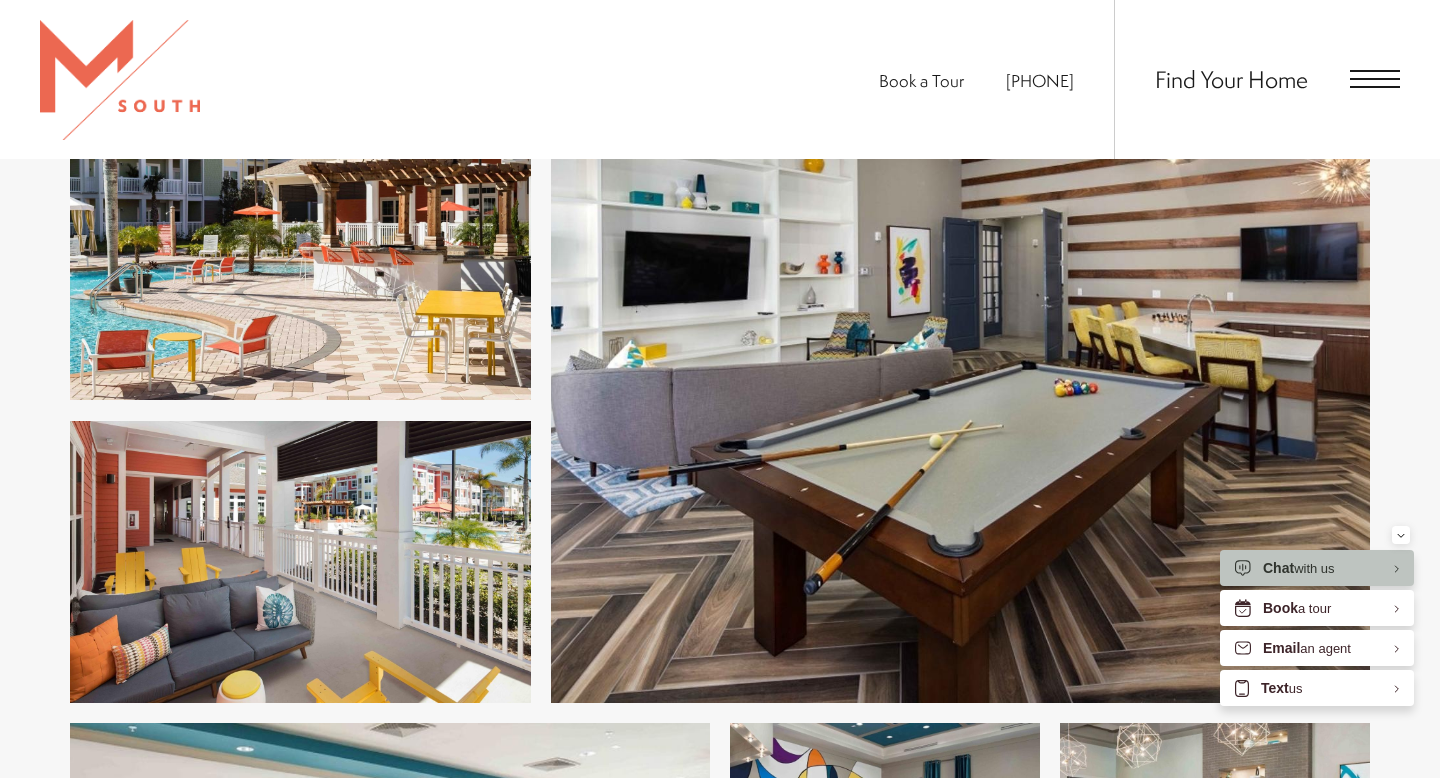 click at bounding box center (1375, 79) 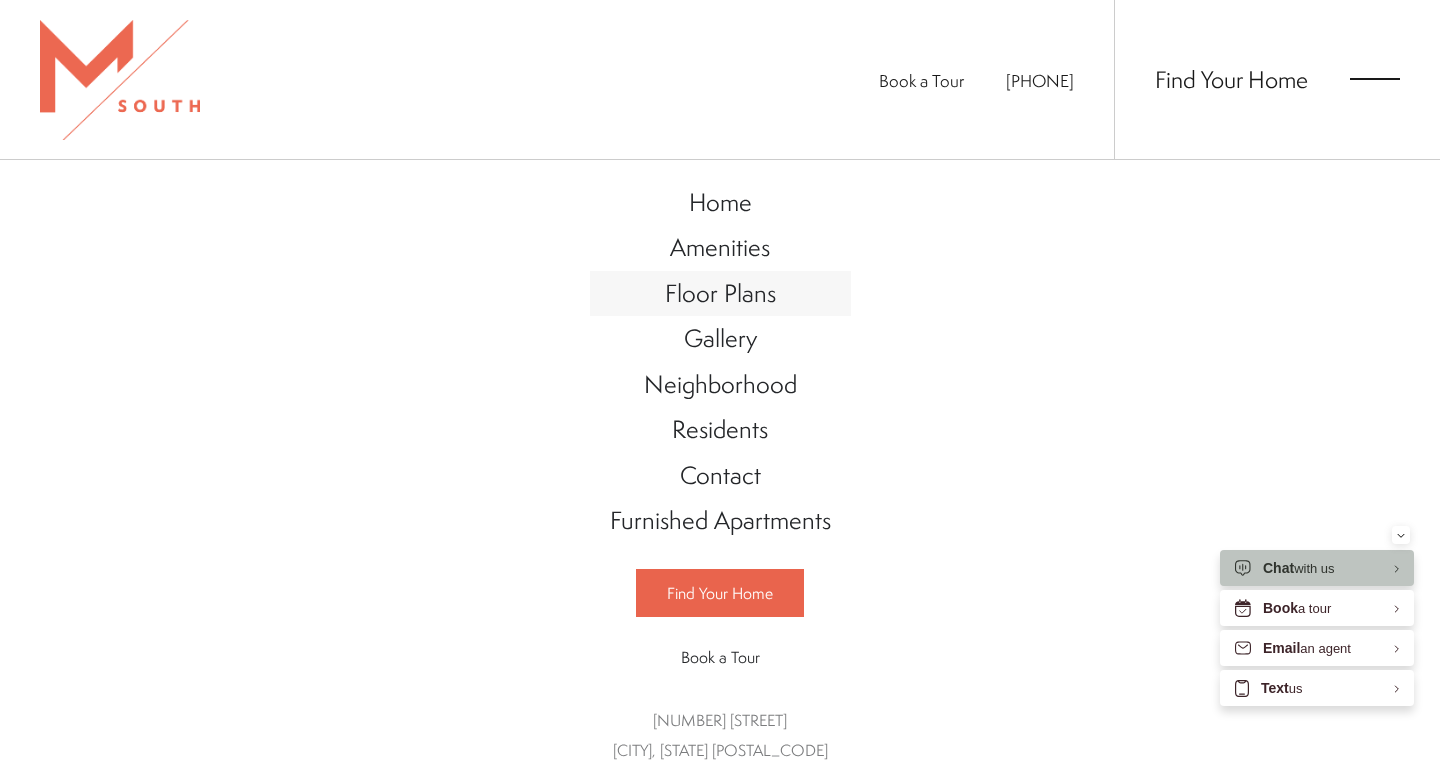 click on "Floor Plans" at bounding box center (720, 293) 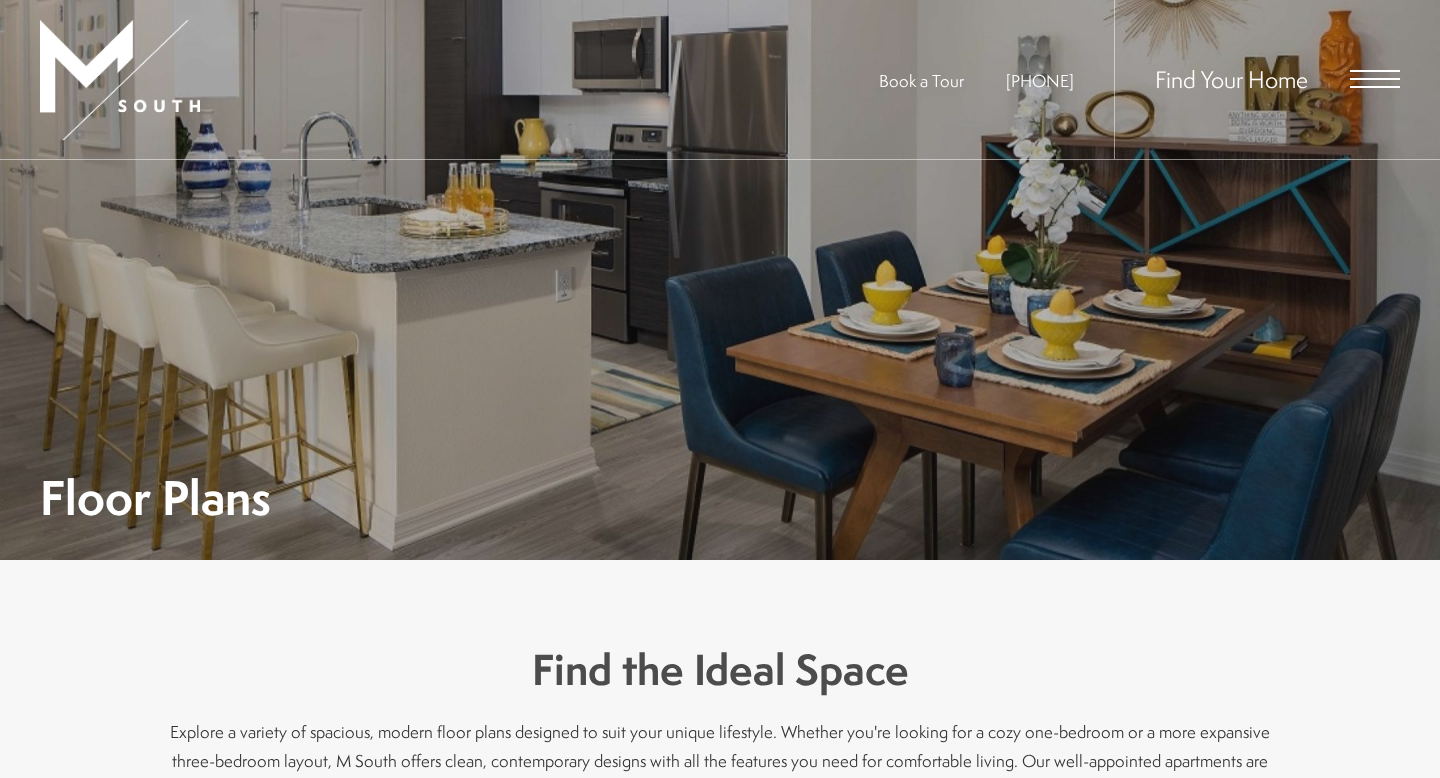 scroll, scrollTop: 0, scrollLeft: 0, axis: both 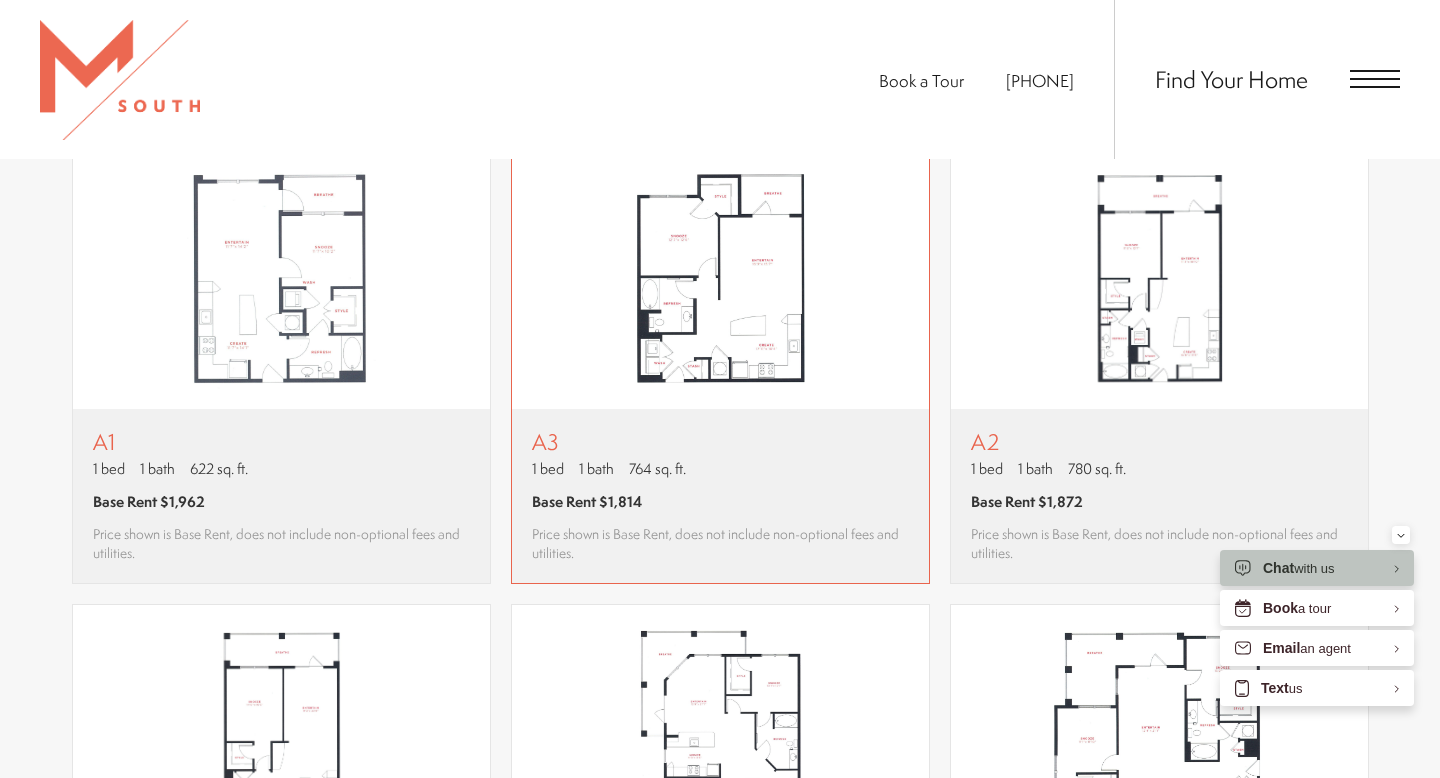 click at bounding box center [720, 278] 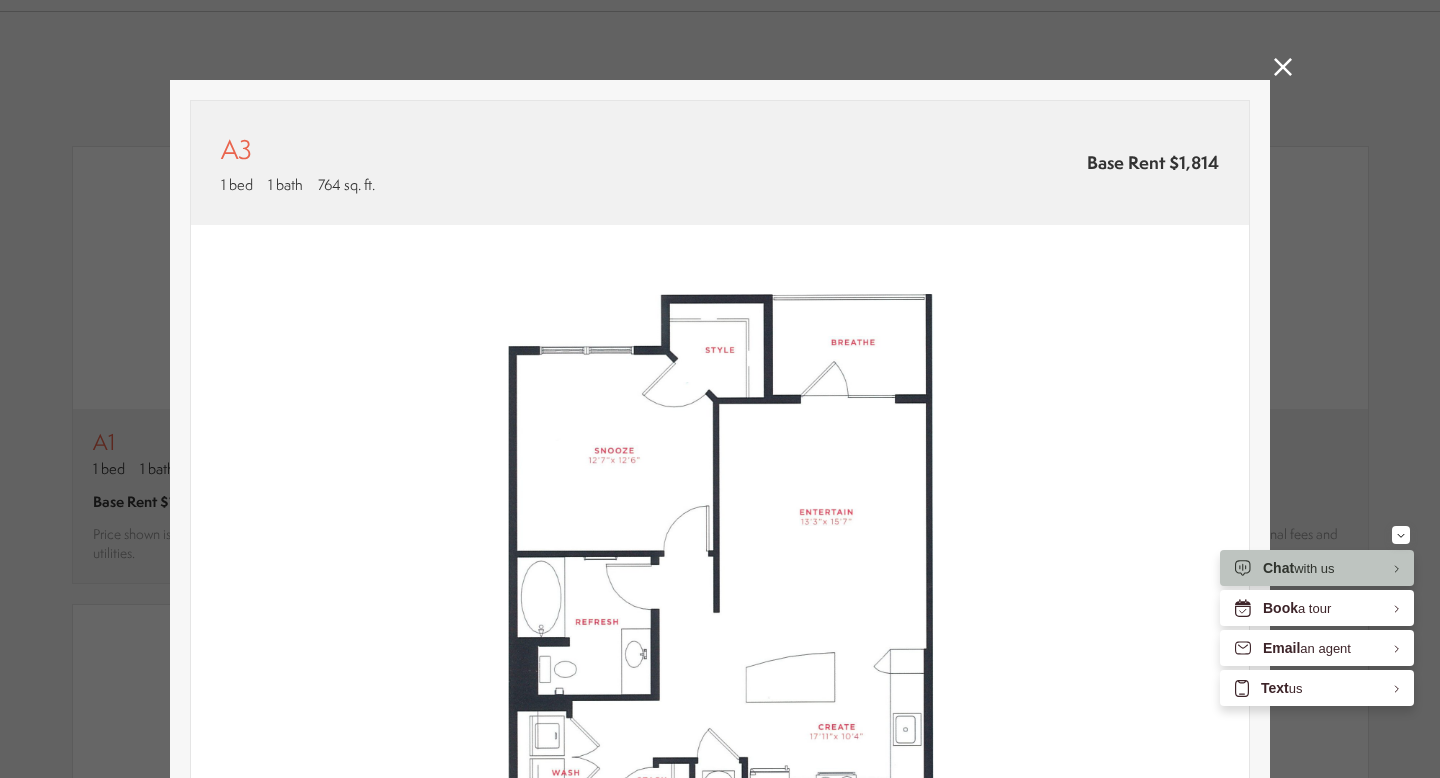 scroll, scrollTop: 397, scrollLeft: 0, axis: vertical 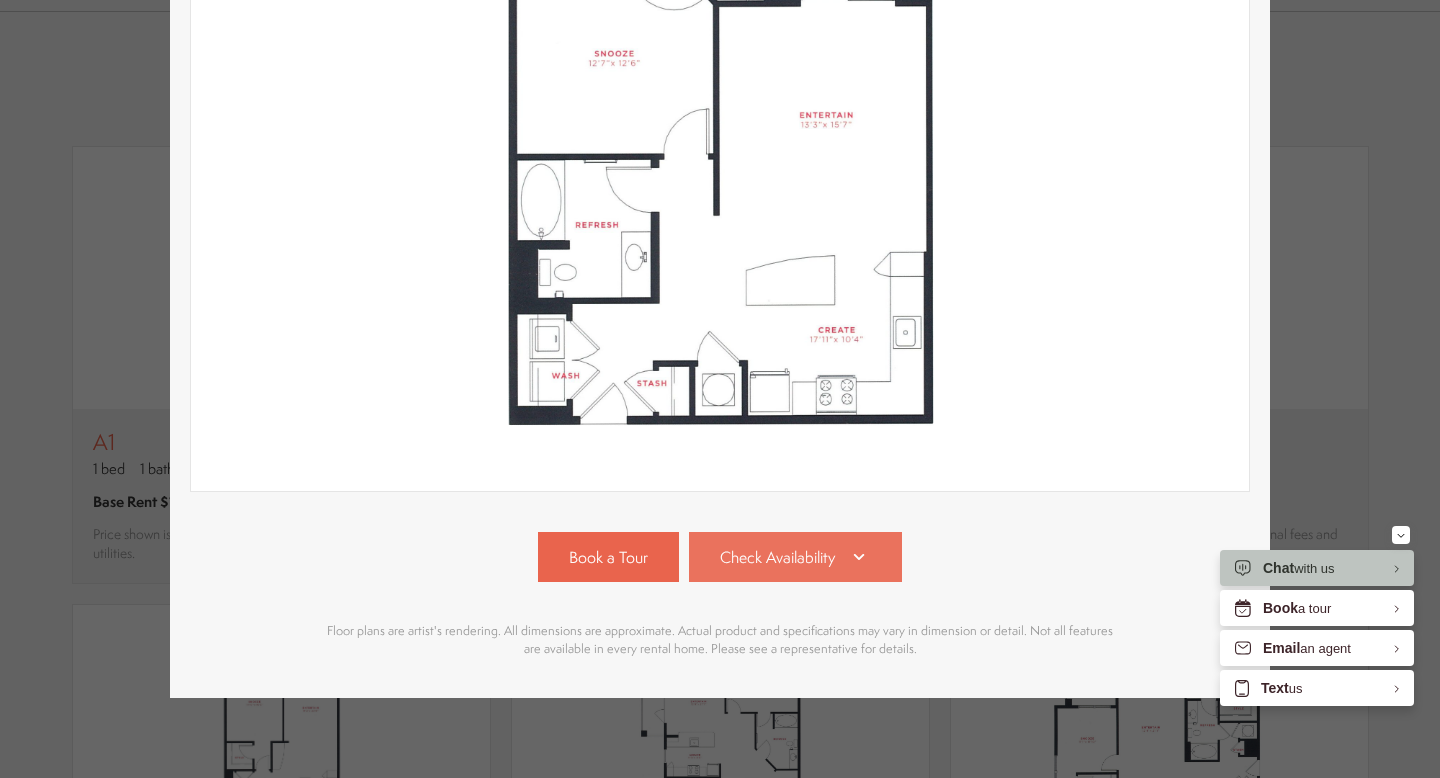 click on "Check Availability" at bounding box center [777, 557] 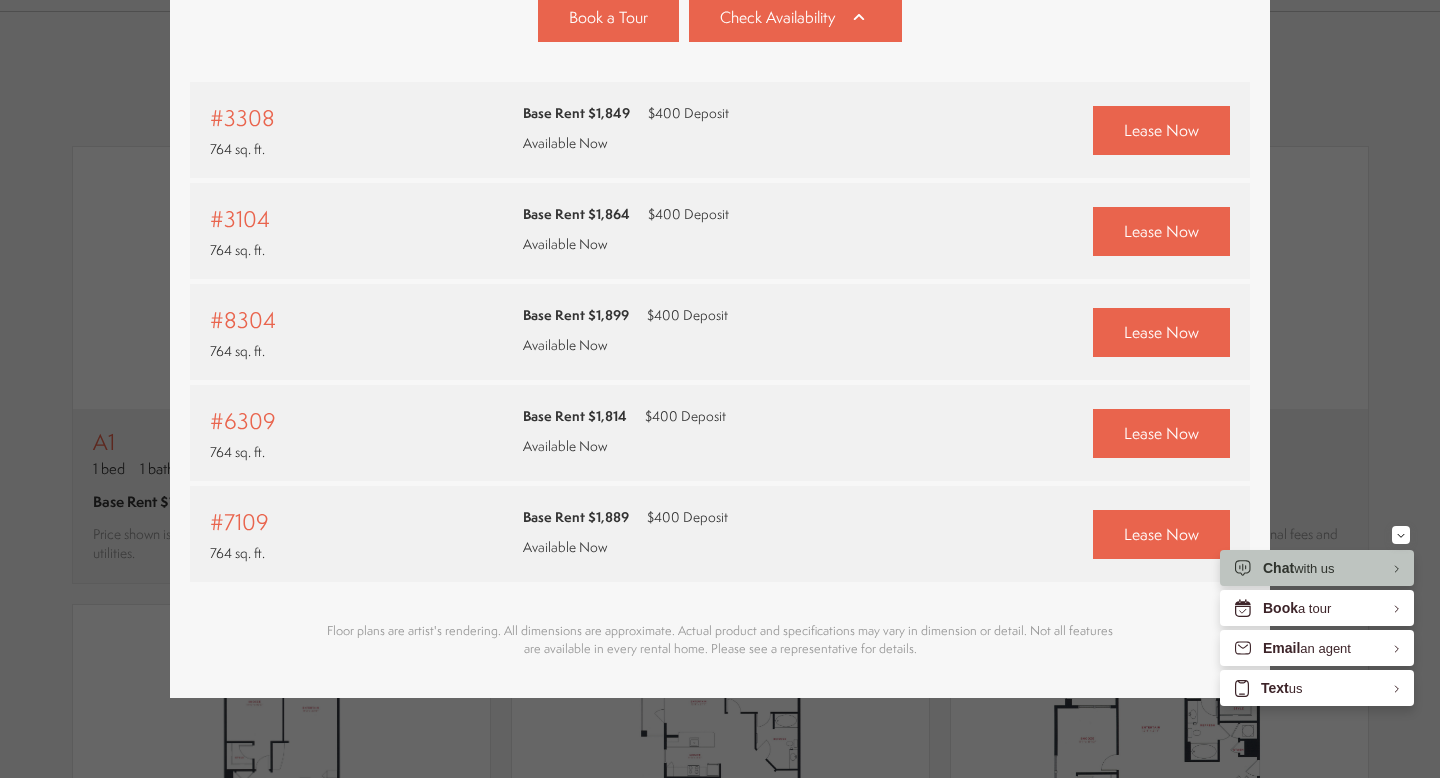 scroll, scrollTop: 0, scrollLeft: 0, axis: both 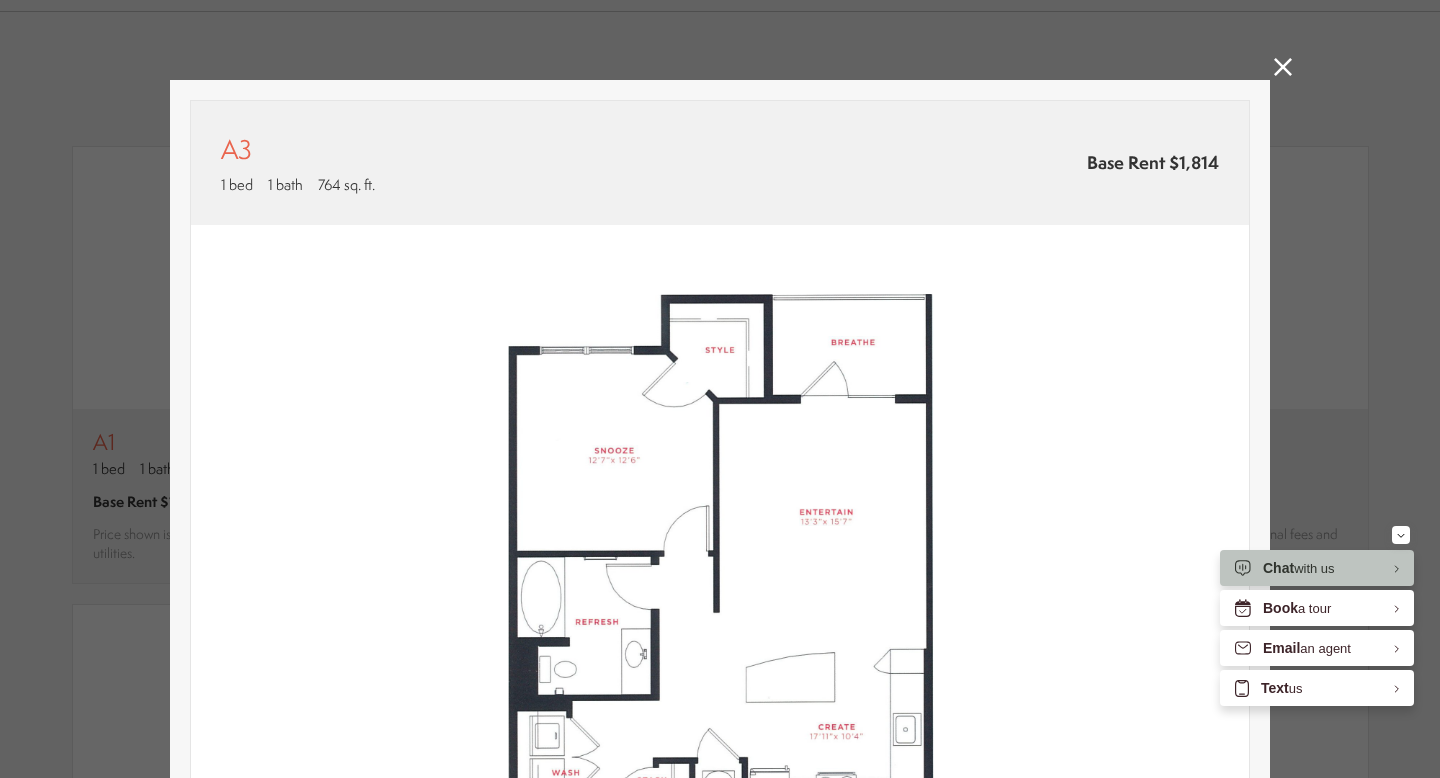 click 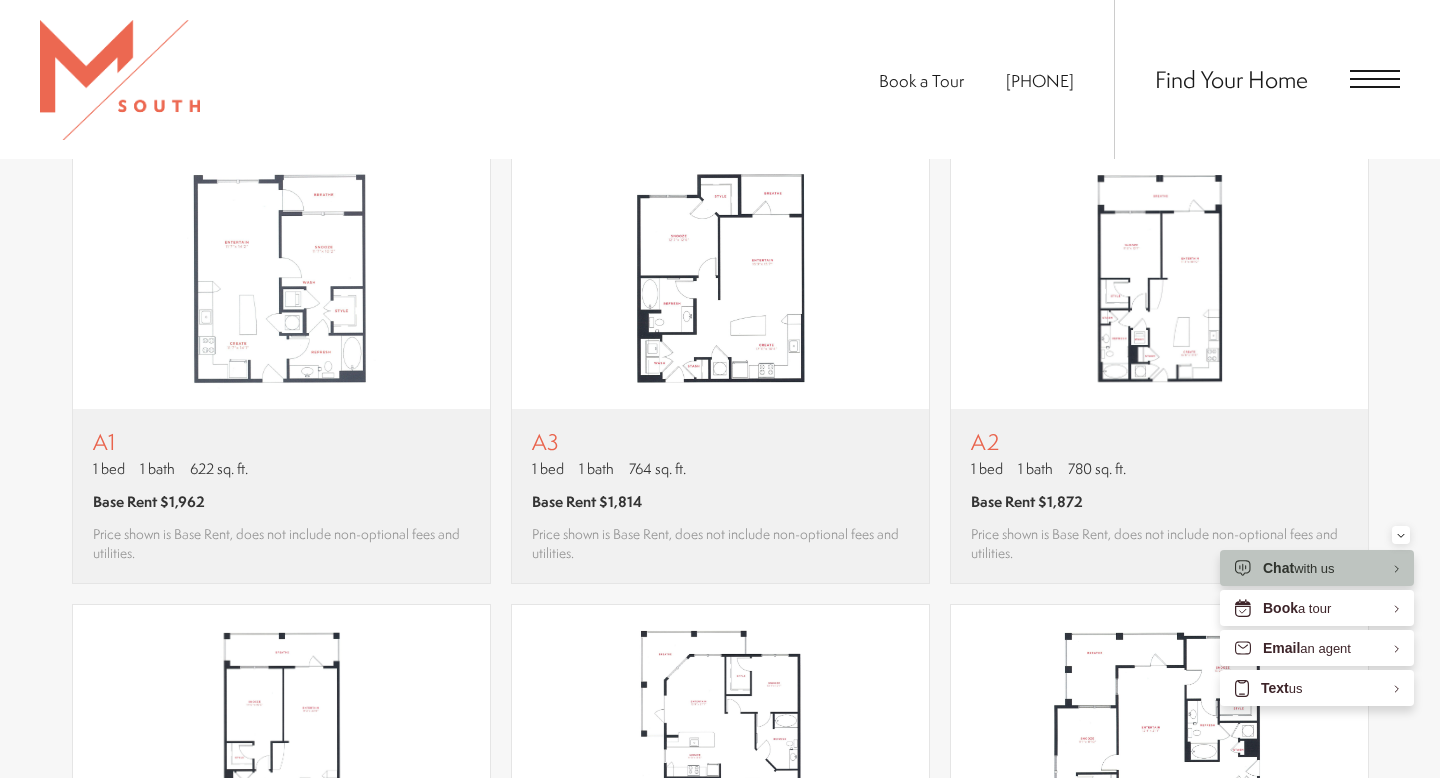 click on "Find Your Home" at bounding box center [1257, 79] 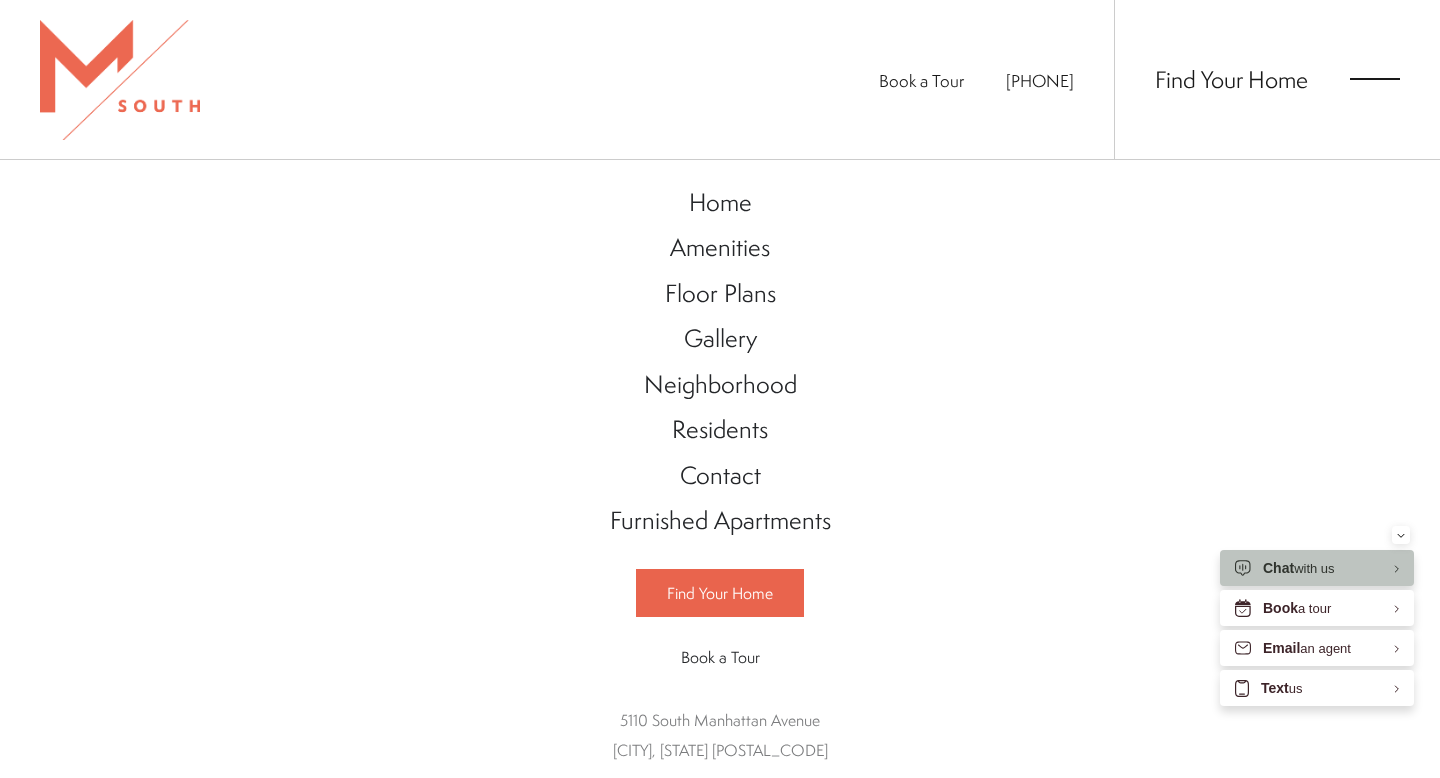 click at bounding box center (1375, 79) 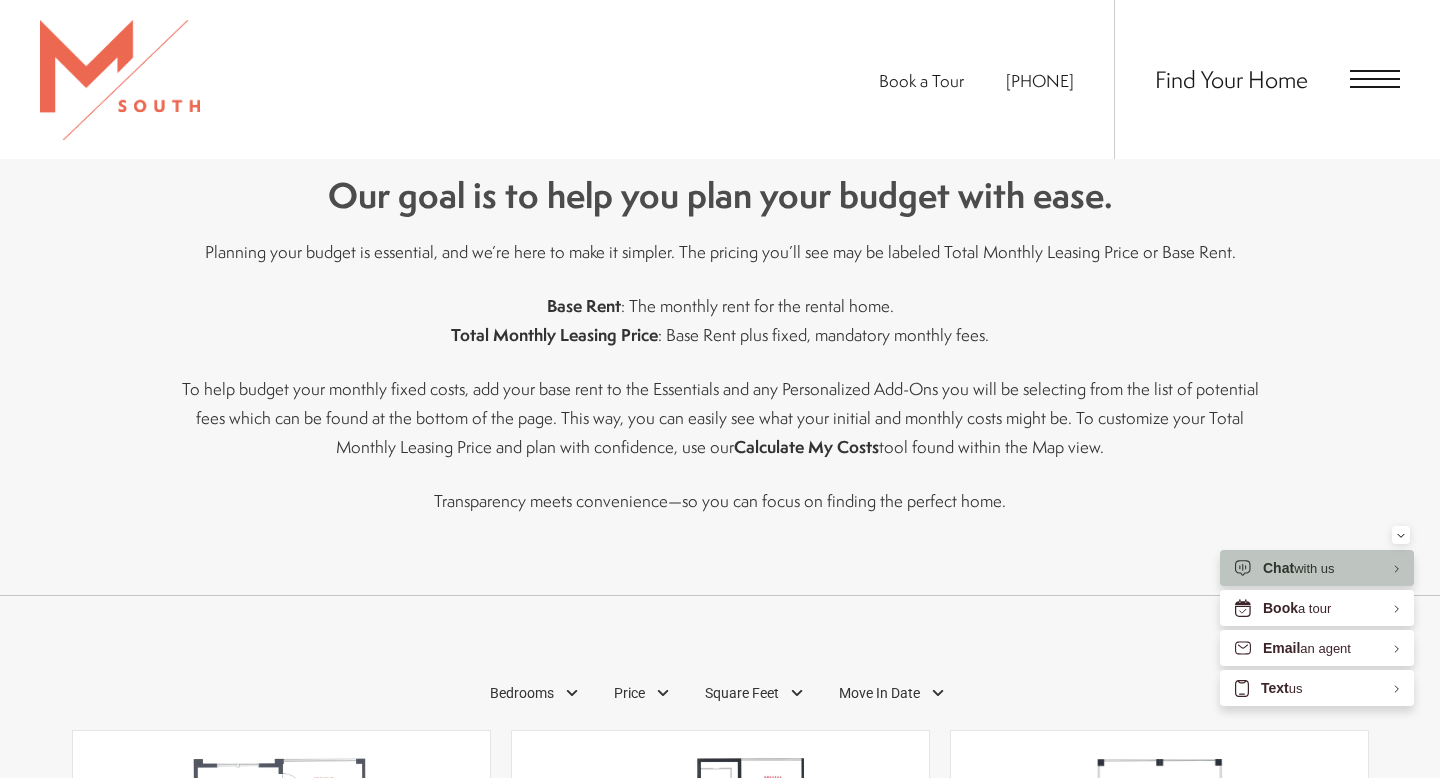 scroll, scrollTop: 755, scrollLeft: 0, axis: vertical 